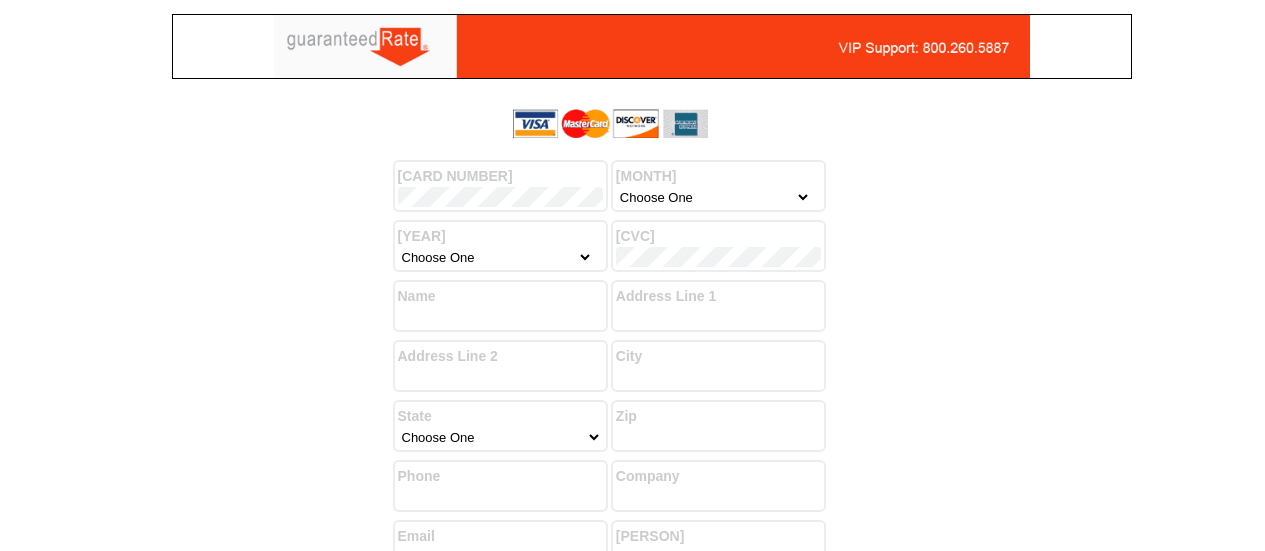 scroll, scrollTop: 0, scrollLeft: 0, axis: both 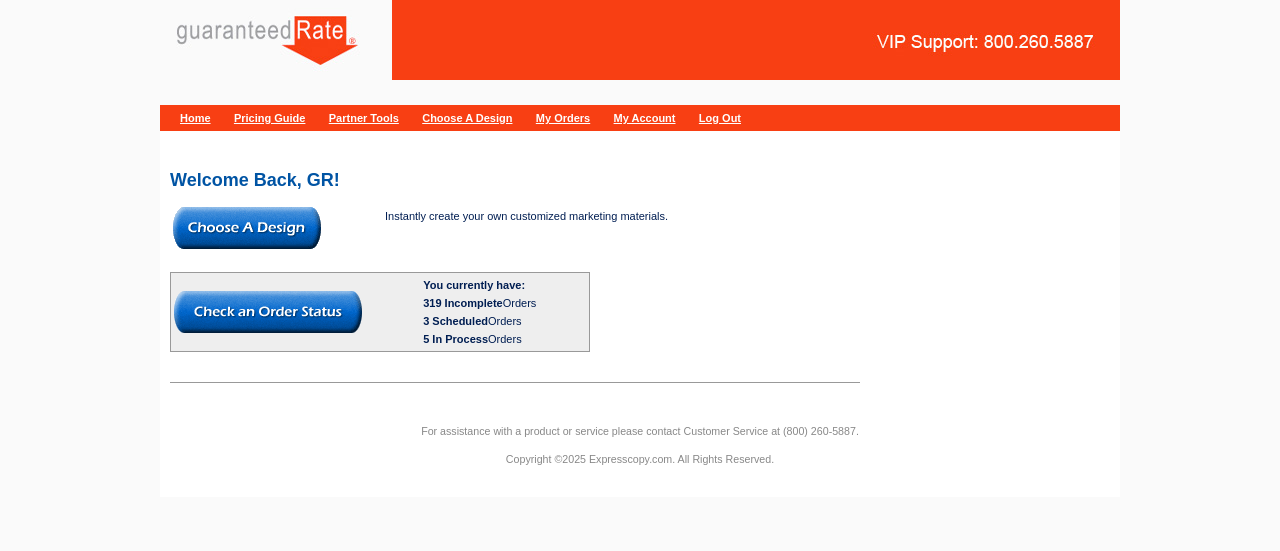 click at bounding box center [247, 228] 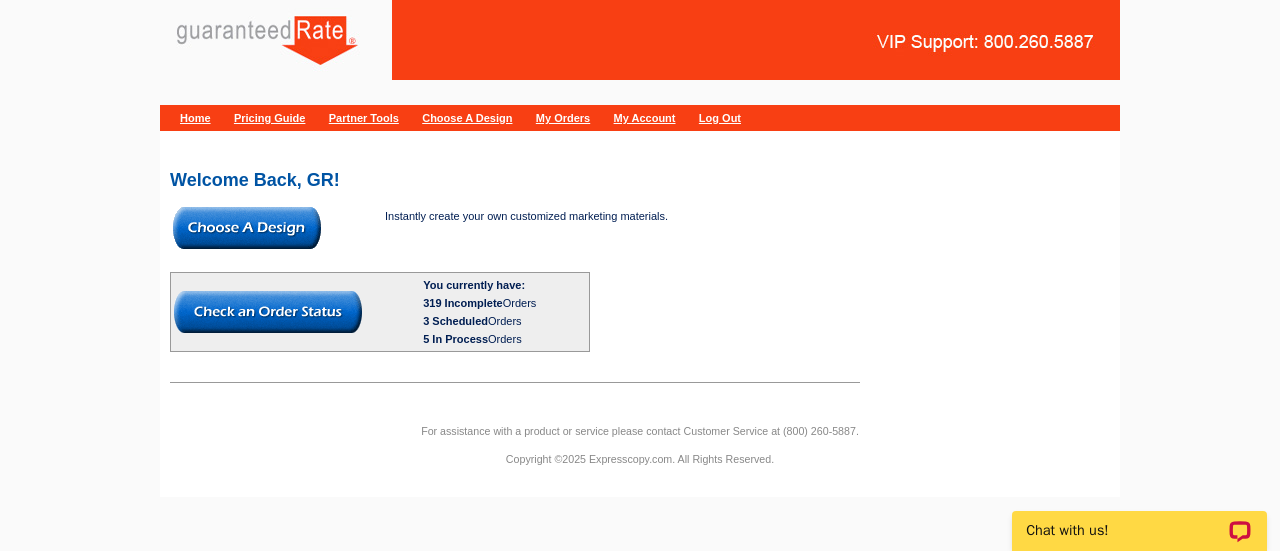 scroll, scrollTop: 0, scrollLeft: 0, axis: both 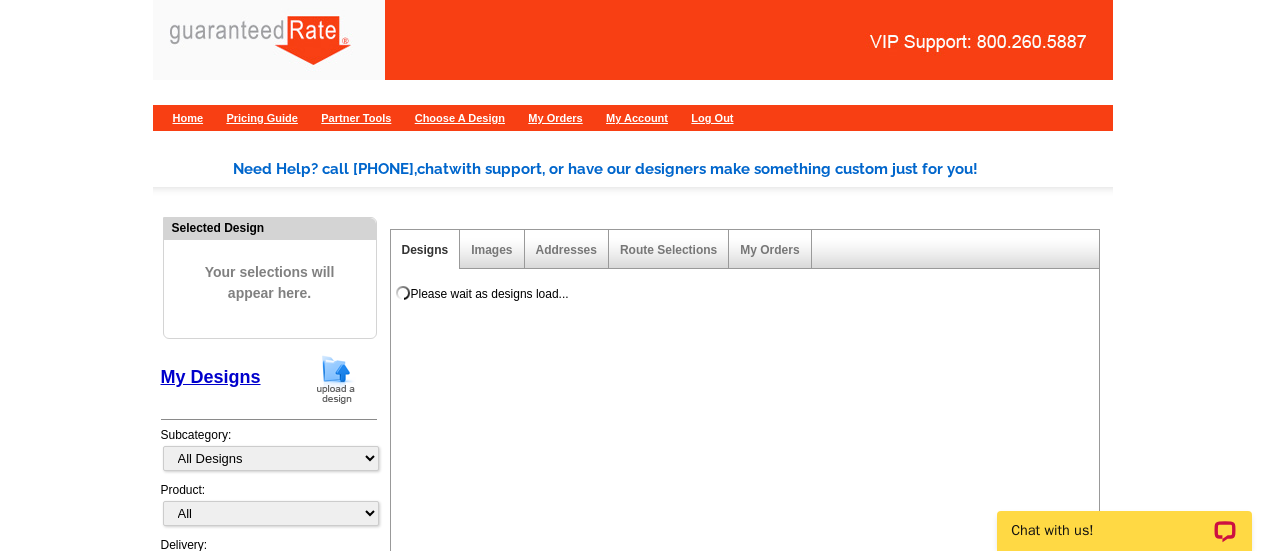 click at bounding box center [336, 379] 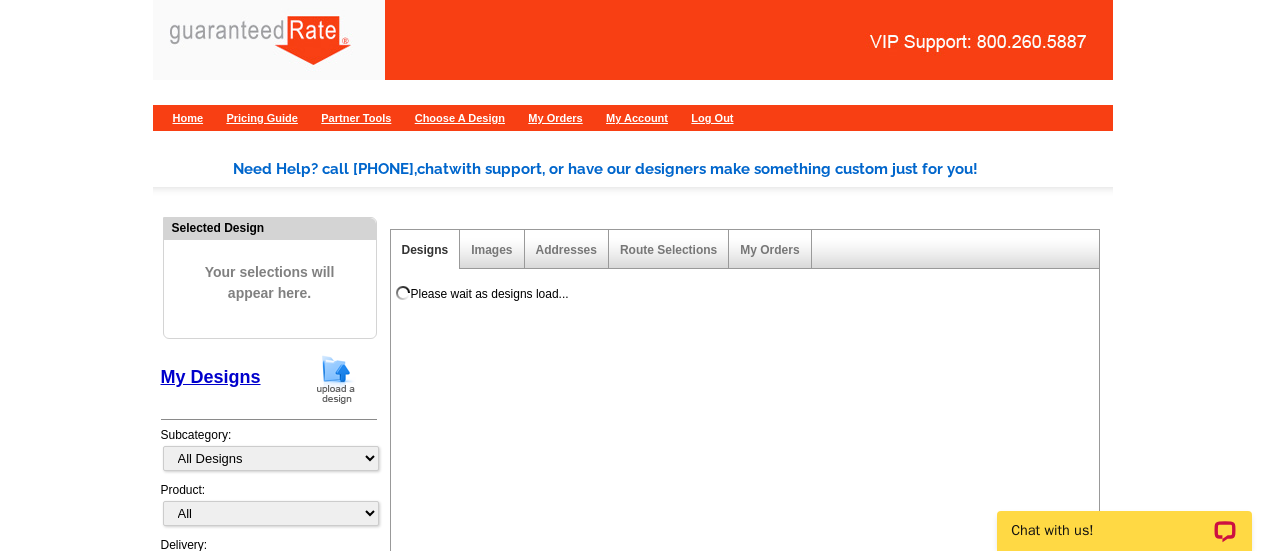 click at bounding box center [336, 379] 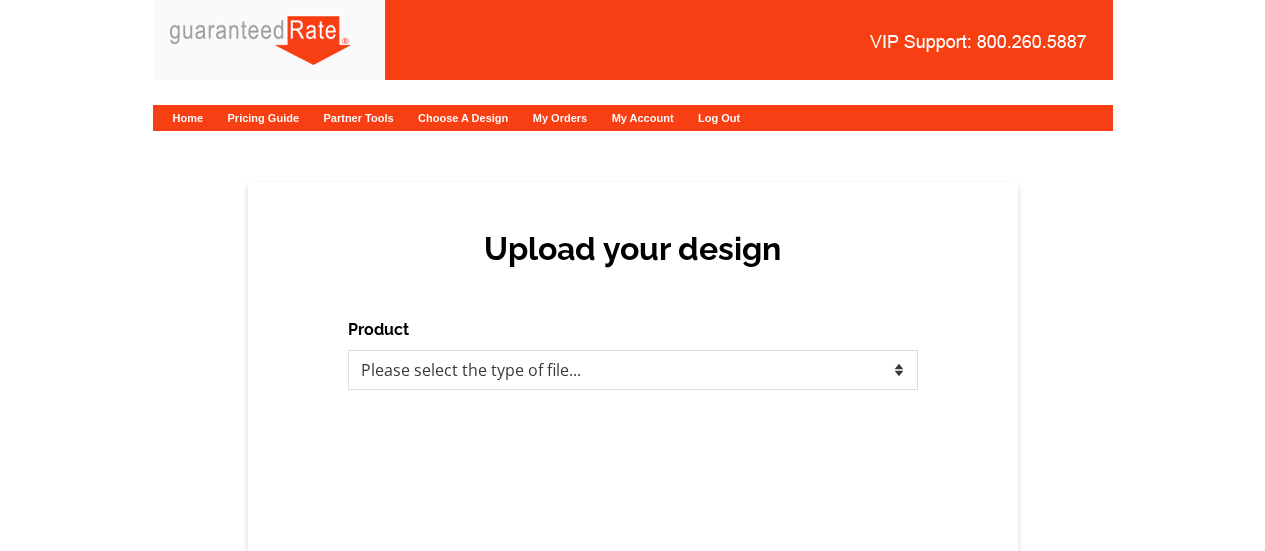 scroll, scrollTop: 0, scrollLeft: 0, axis: both 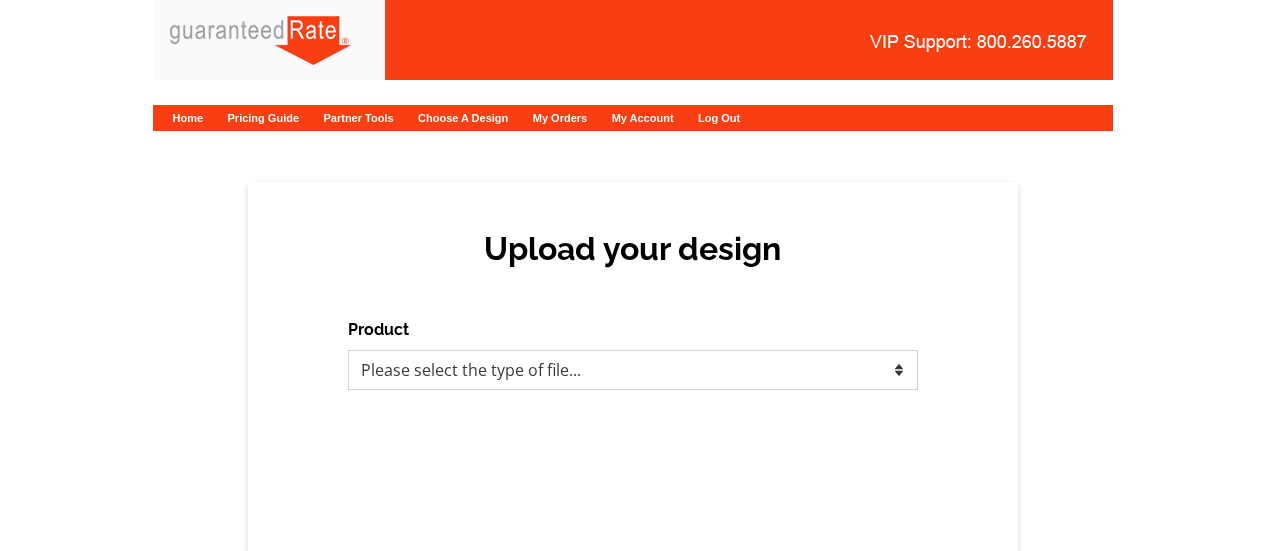 click on "Please select the type of file...
Postcards
Calendars
Business Cards
Letters and flyers
Greeting Cards" at bounding box center [633, 370] 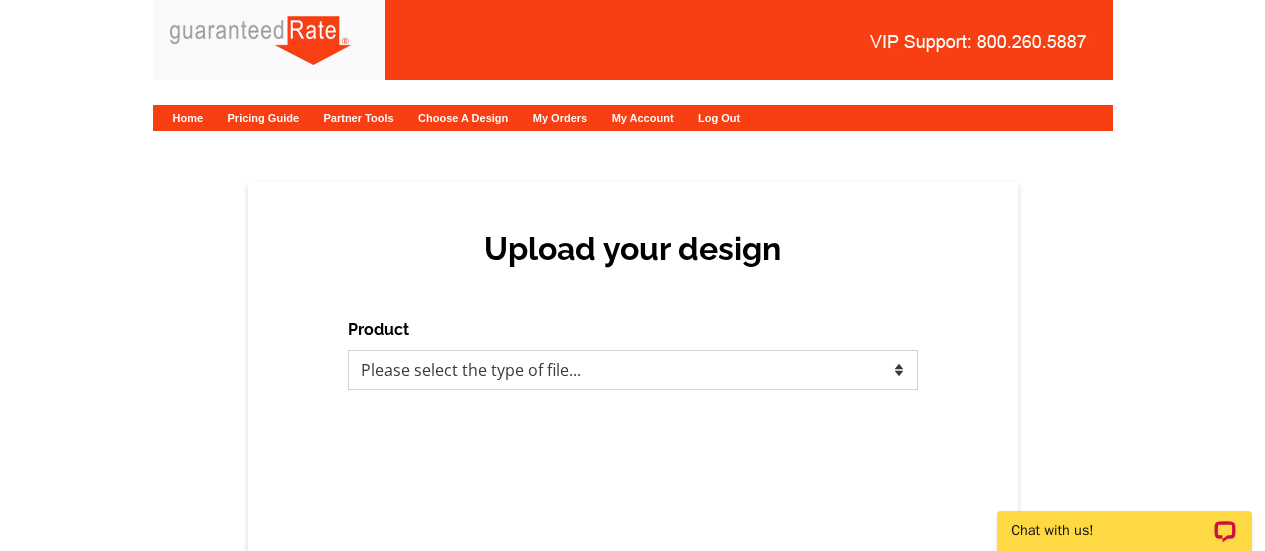 scroll, scrollTop: 0, scrollLeft: 0, axis: both 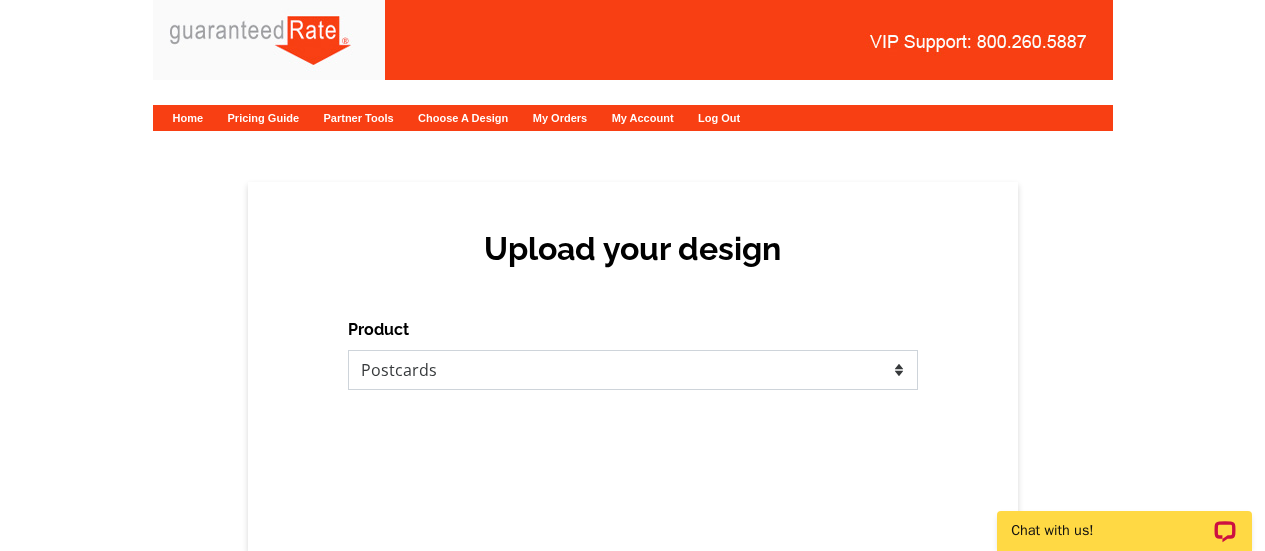 click on "Please select the type of file...
Postcards
Calendars
Business Cards
Letters and flyers
Greeting Cards" at bounding box center [633, 370] 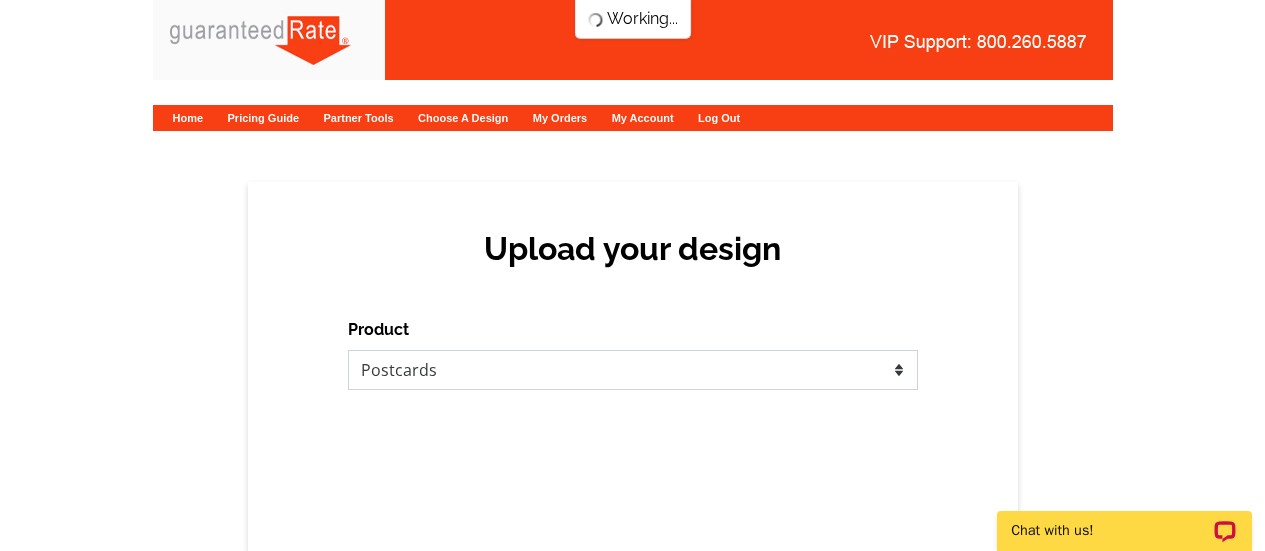 scroll, scrollTop: 0, scrollLeft: 0, axis: both 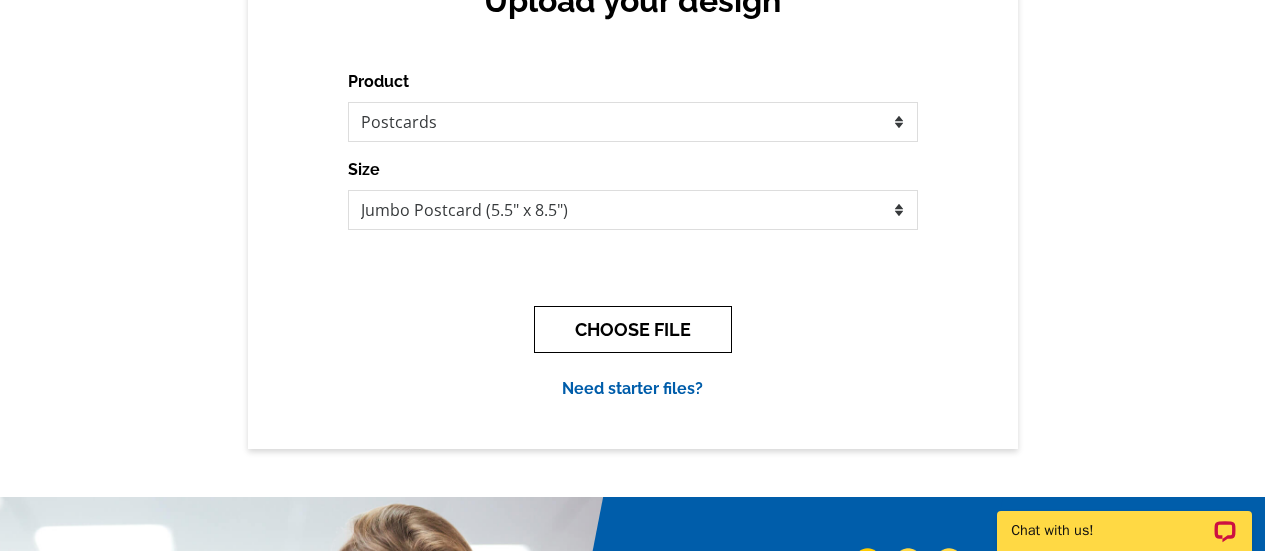 click on "CHOOSE FILE" at bounding box center [633, 329] 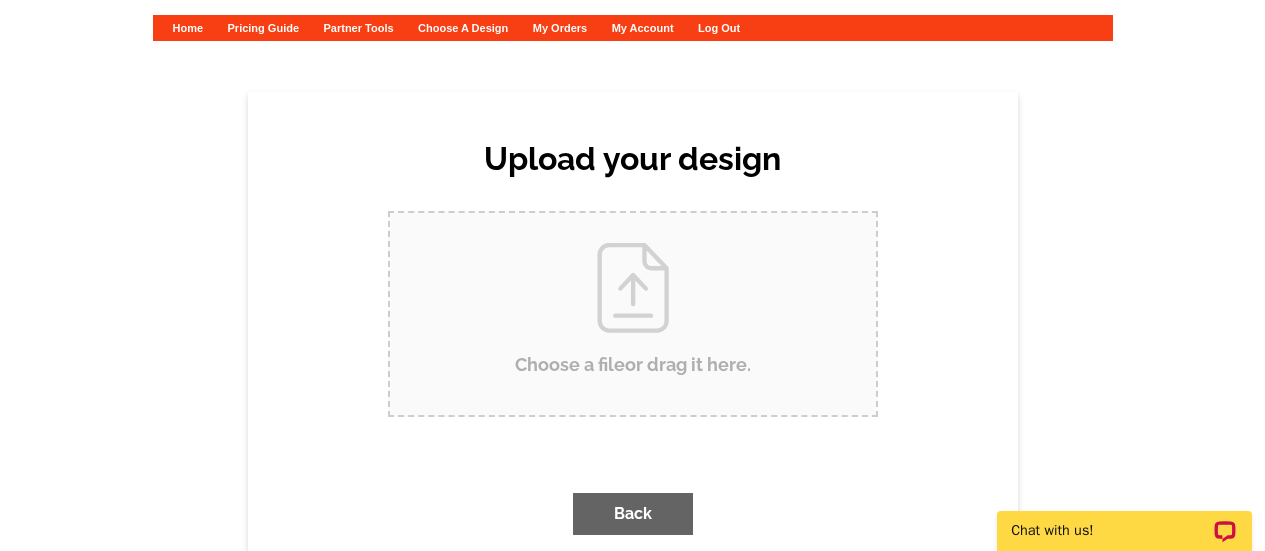 scroll, scrollTop: 0, scrollLeft: 0, axis: both 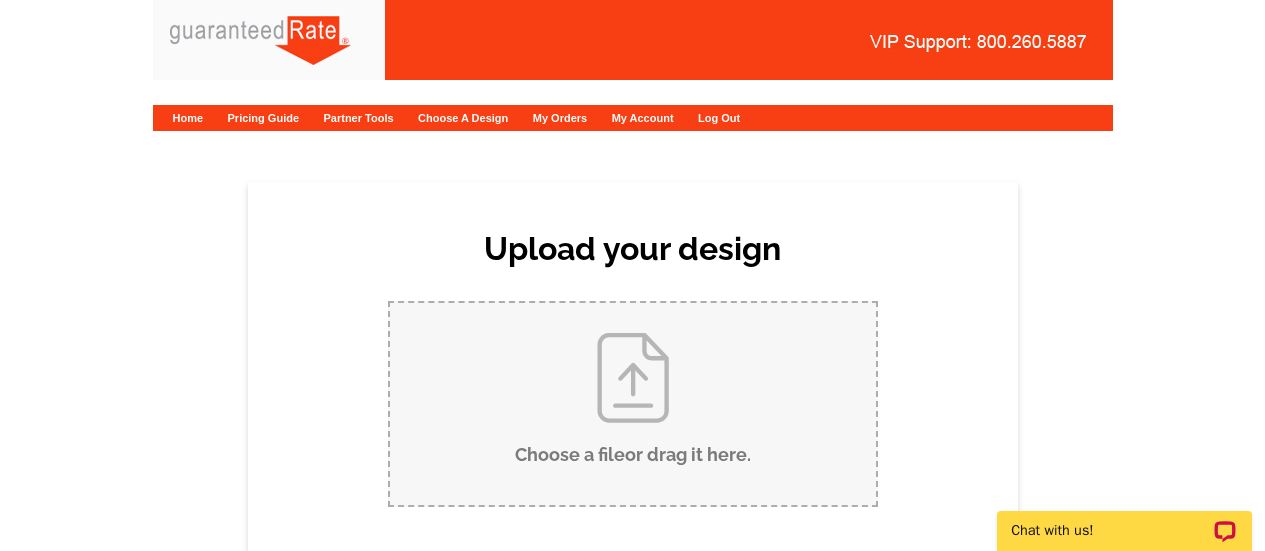 click on "Choose a file  or drag it here ." at bounding box center [633, 404] 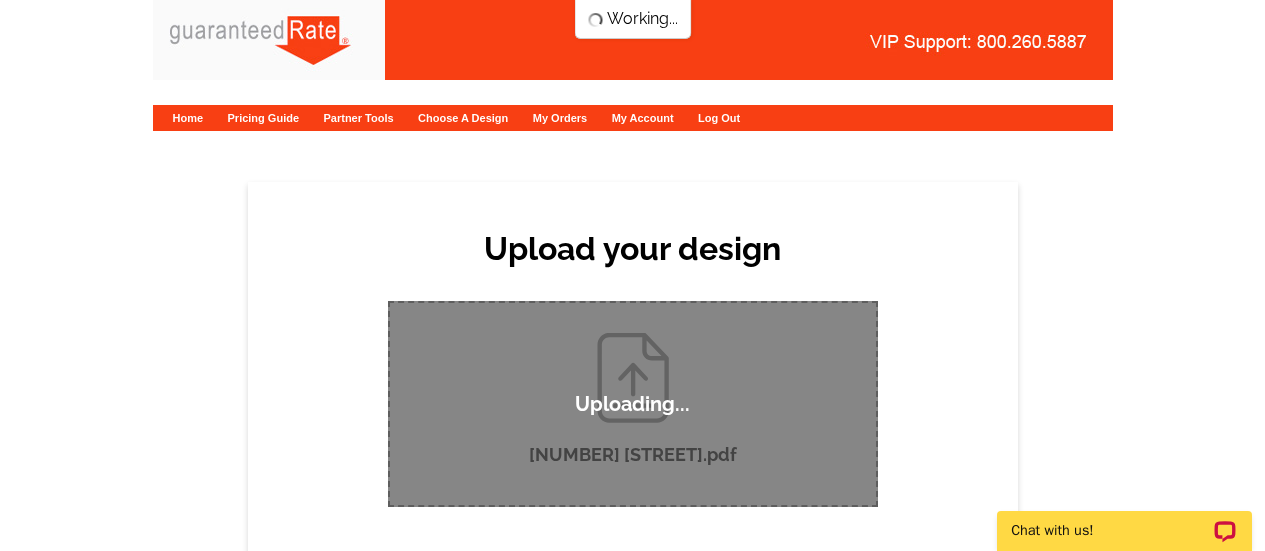 type 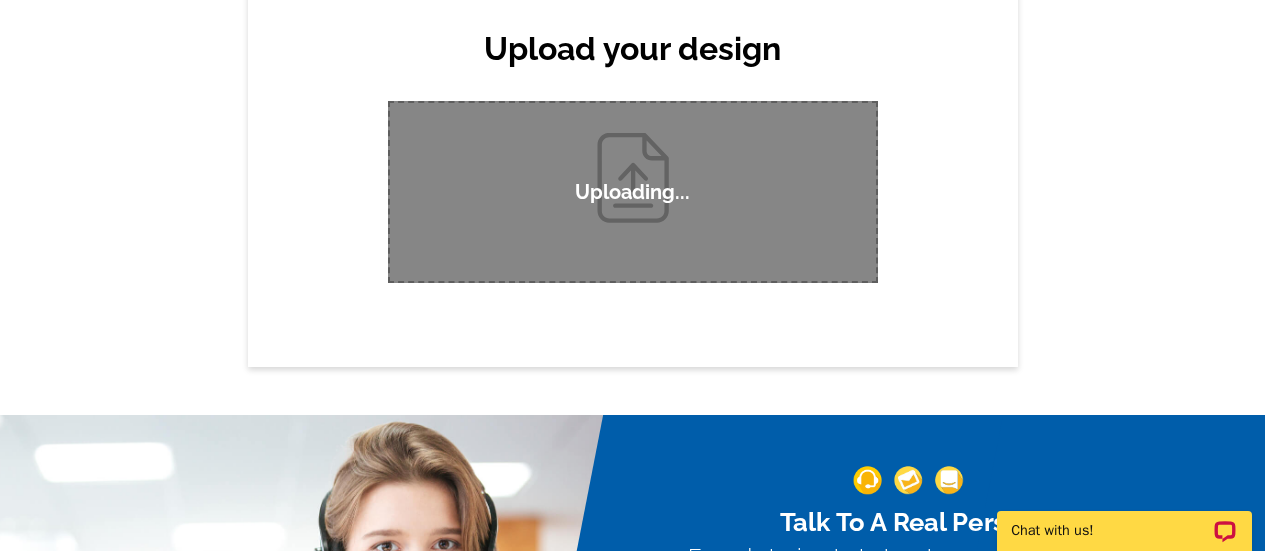 scroll, scrollTop: 201, scrollLeft: 0, axis: vertical 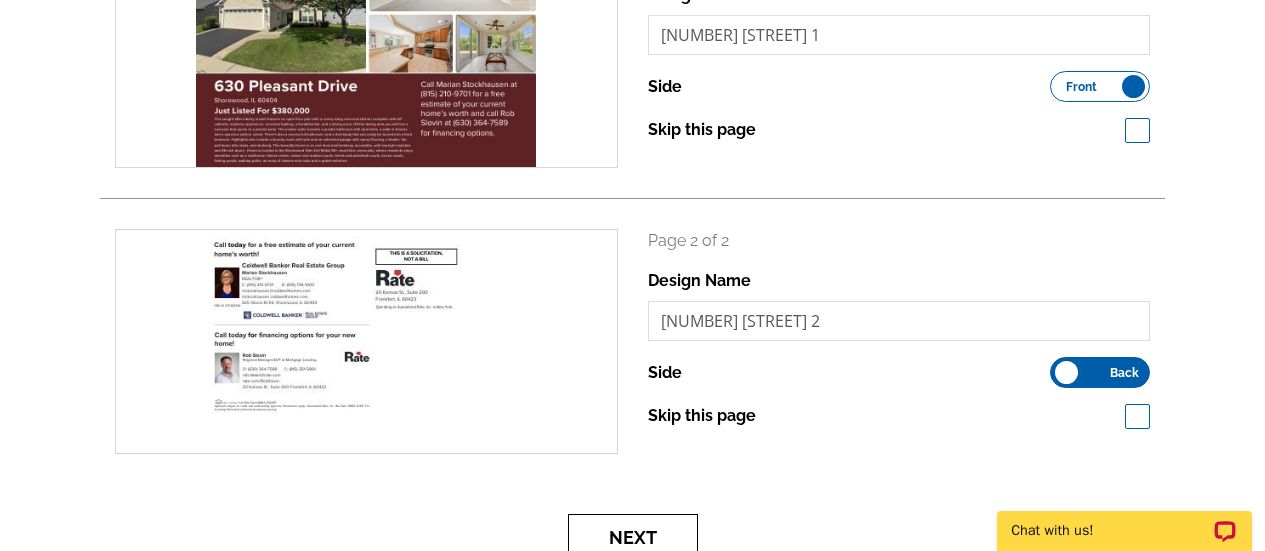click on "Next" at bounding box center (633, 537) 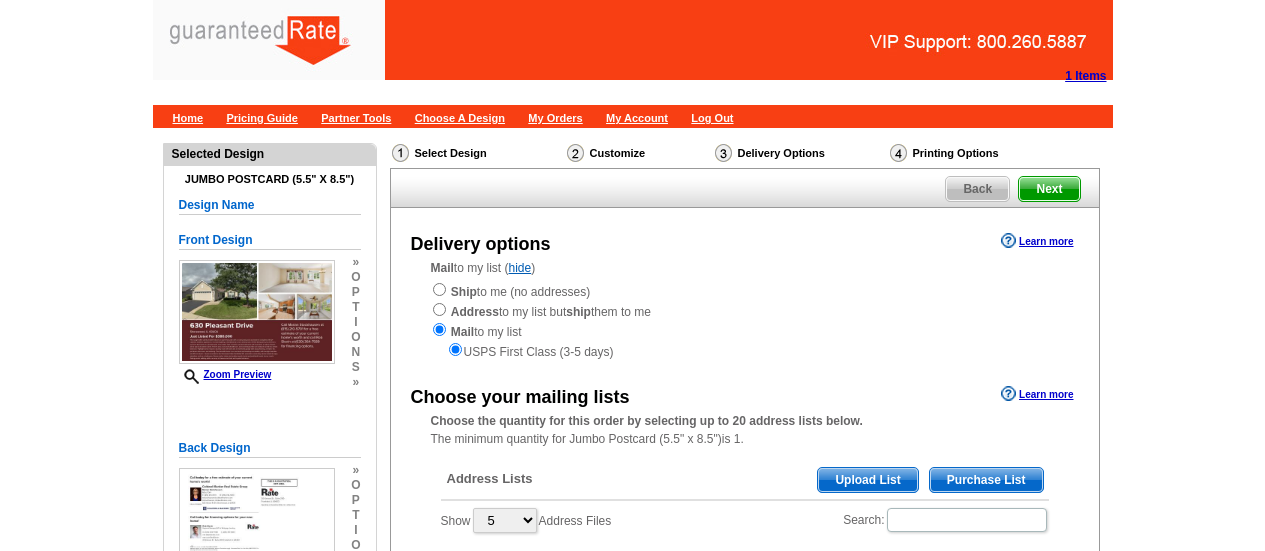scroll, scrollTop: 0, scrollLeft: 0, axis: both 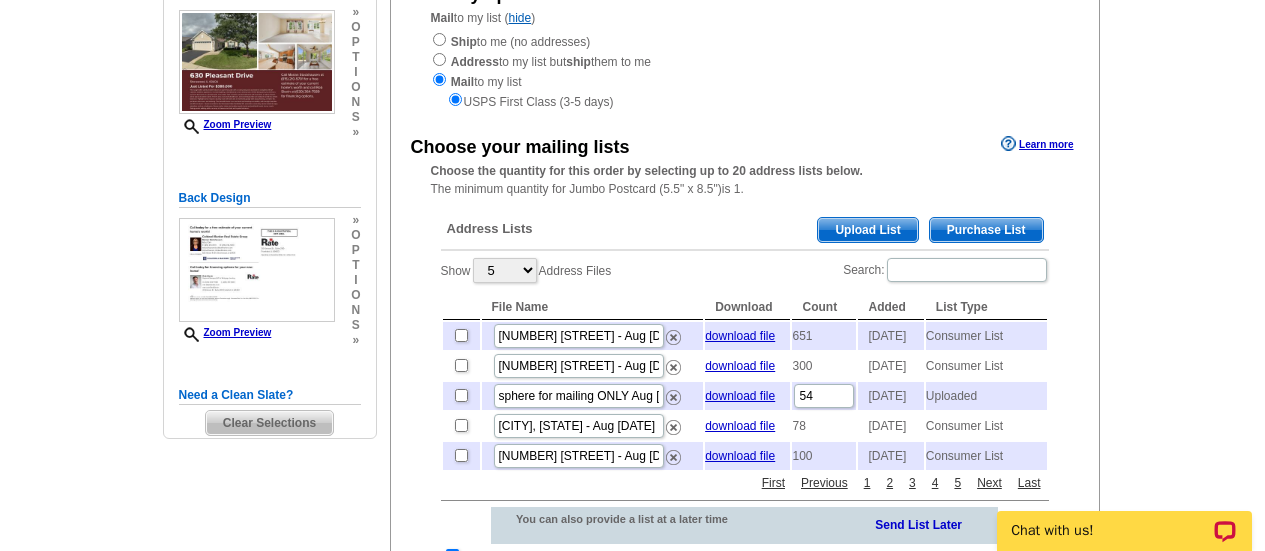 click on "Purchase List" at bounding box center [986, 230] 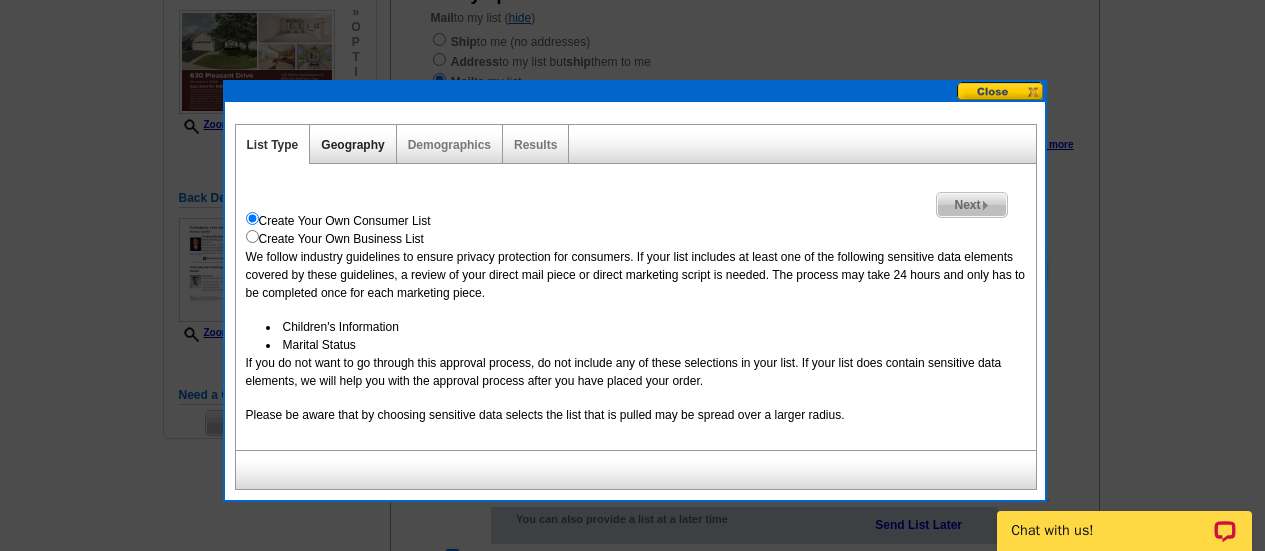 click on "Geography" at bounding box center [352, 145] 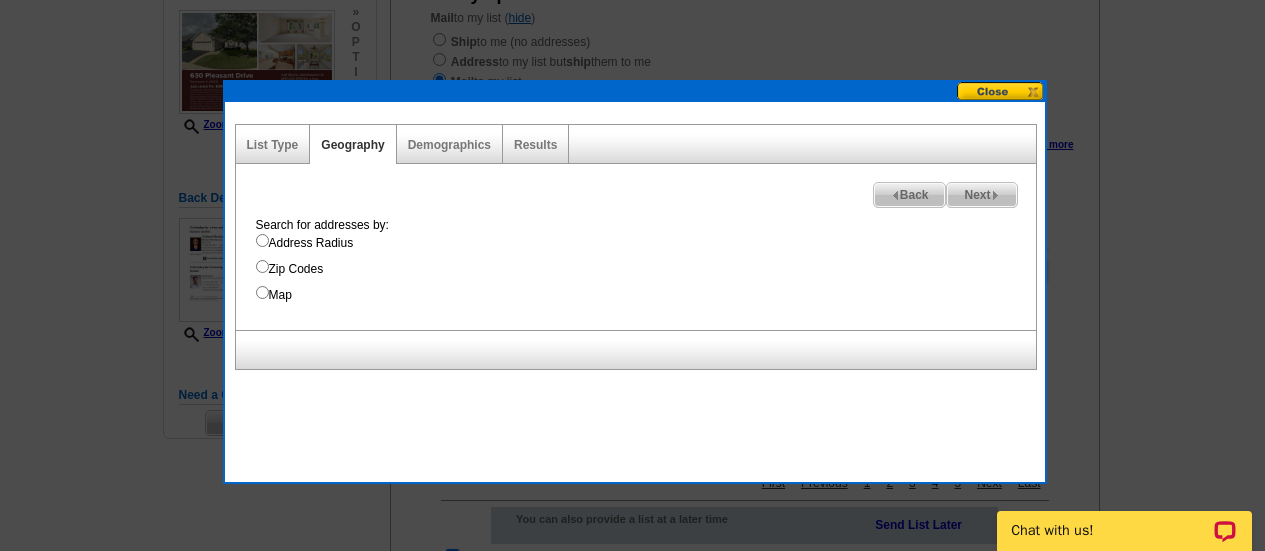 click on "Map" at bounding box center [262, 292] 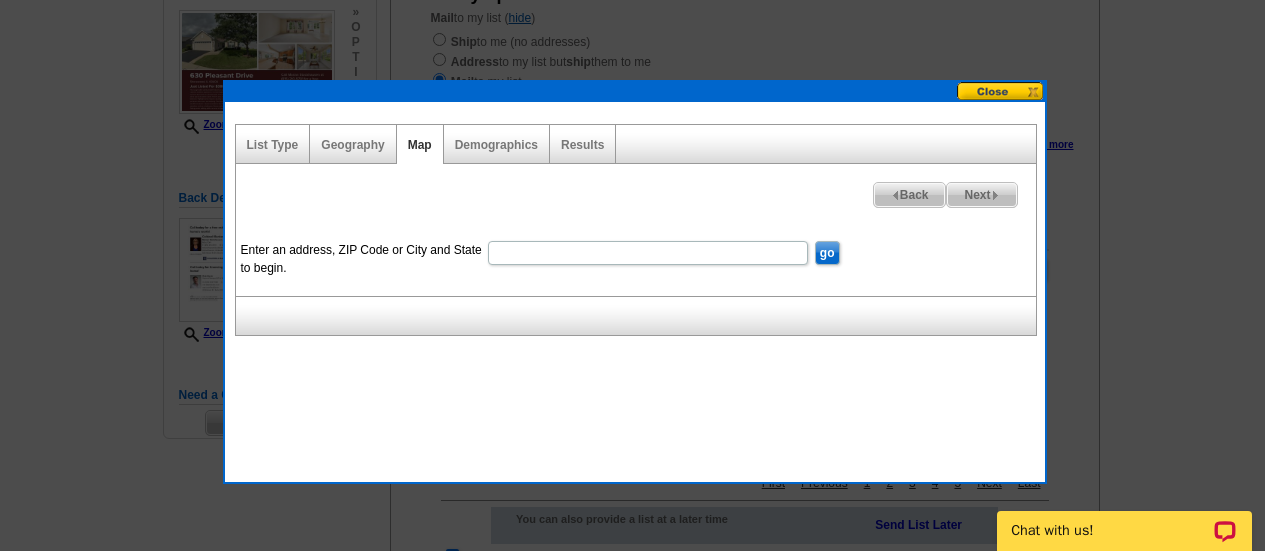 click on "Enter an address, ZIP Code or City and State to begin." at bounding box center [648, 253] 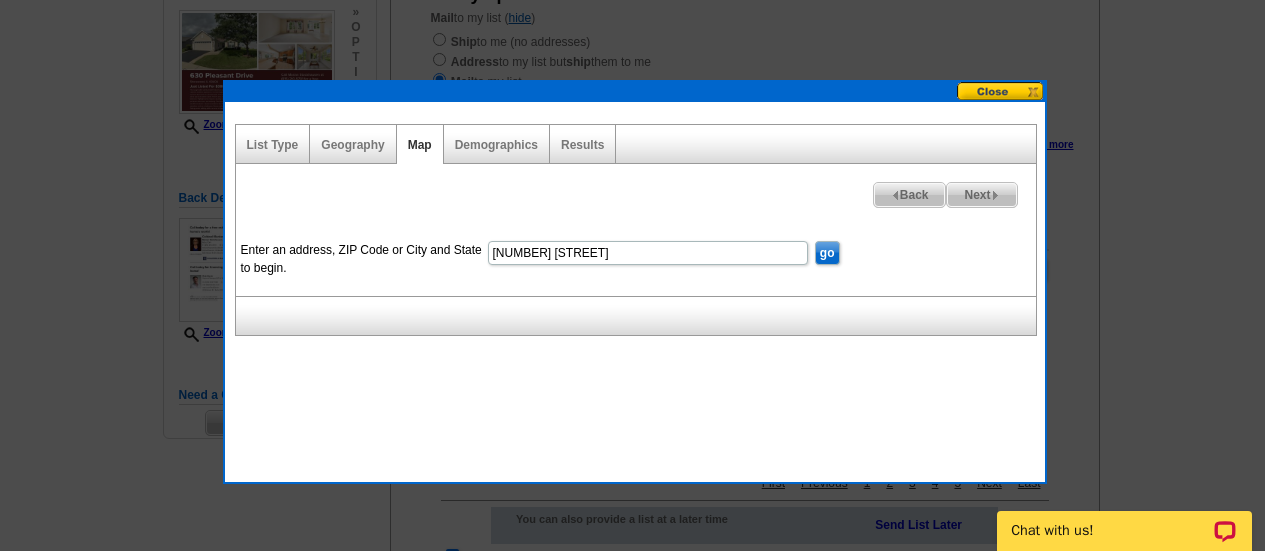 type on "[NUMBER] [STREET]" 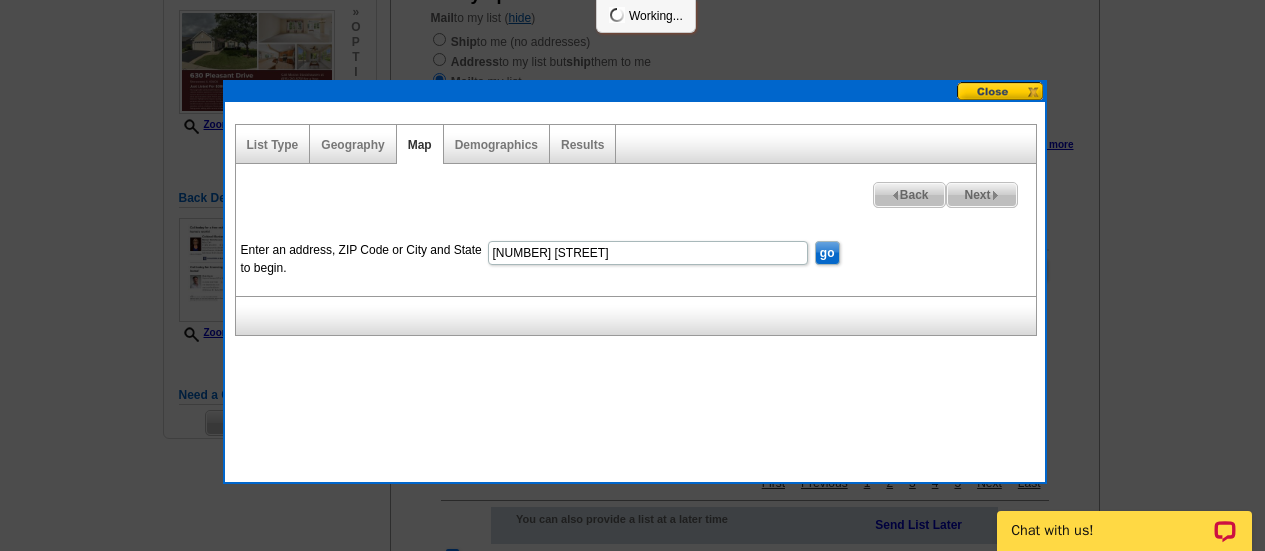scroll, scrollTop: 0, scrollLeft: 0, axis: both 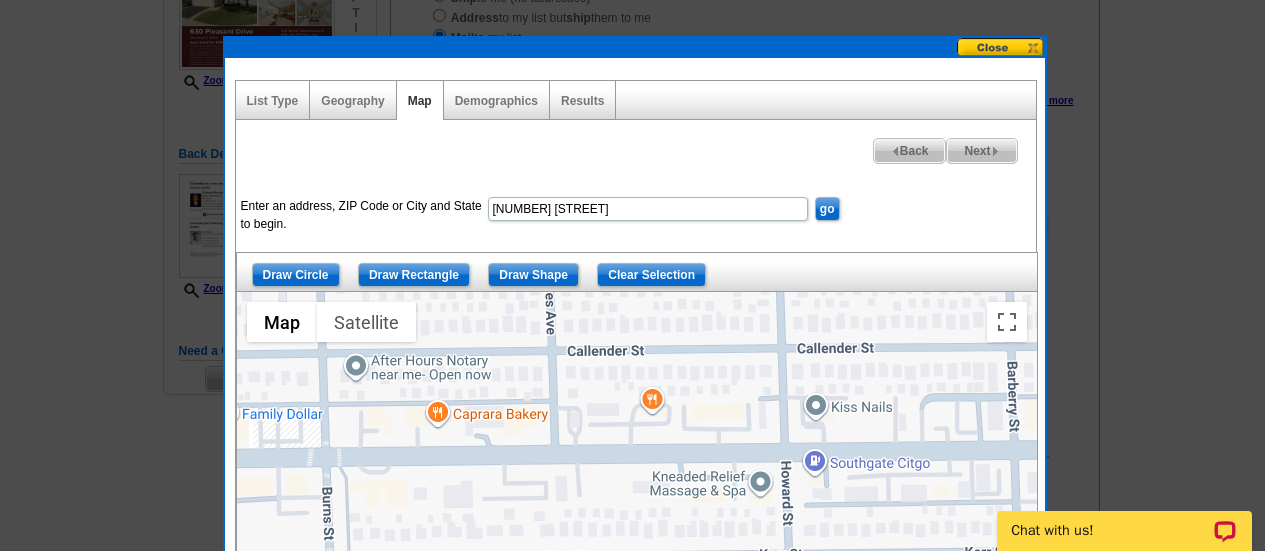 click on "[NUMBER] [STREET]" at bounding box center [648, 209] 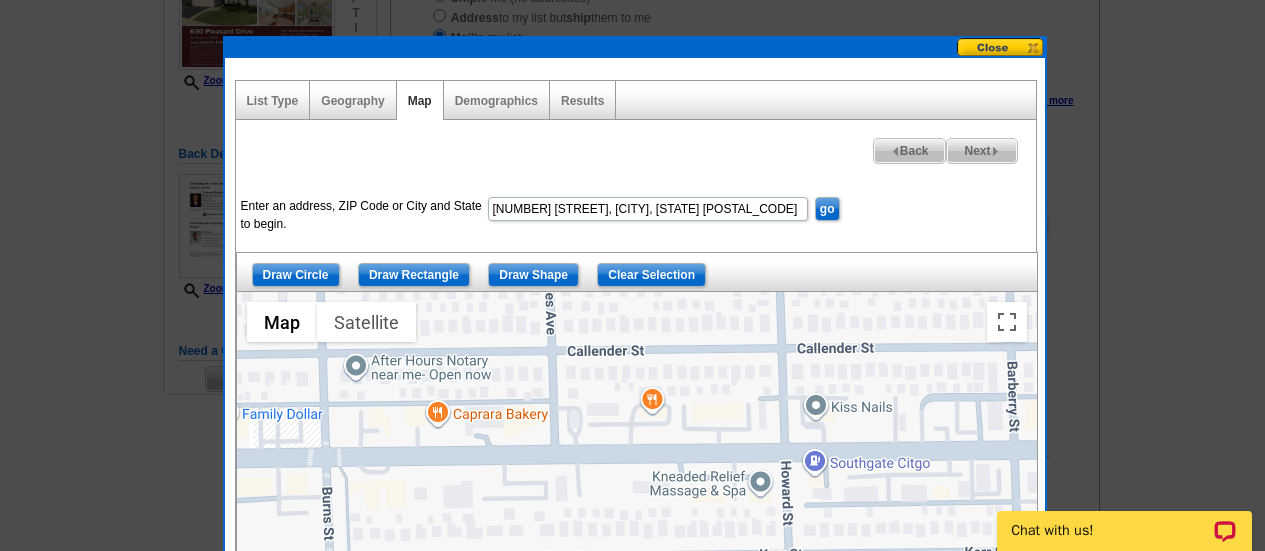 type on "[NUMBER] [STREET], [CITY], [STATE] [POSTAL_CODE]" 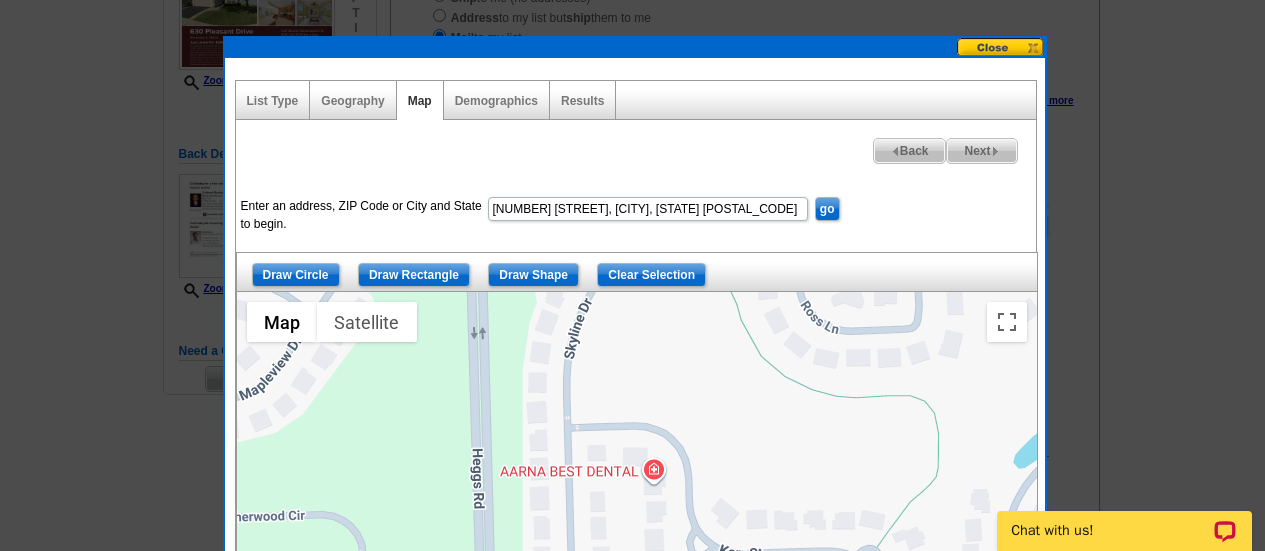 drag, startPoint x: 789, startPoint y: 395, endPoint x: 786, endPoint y: 305, distance: 90.04999 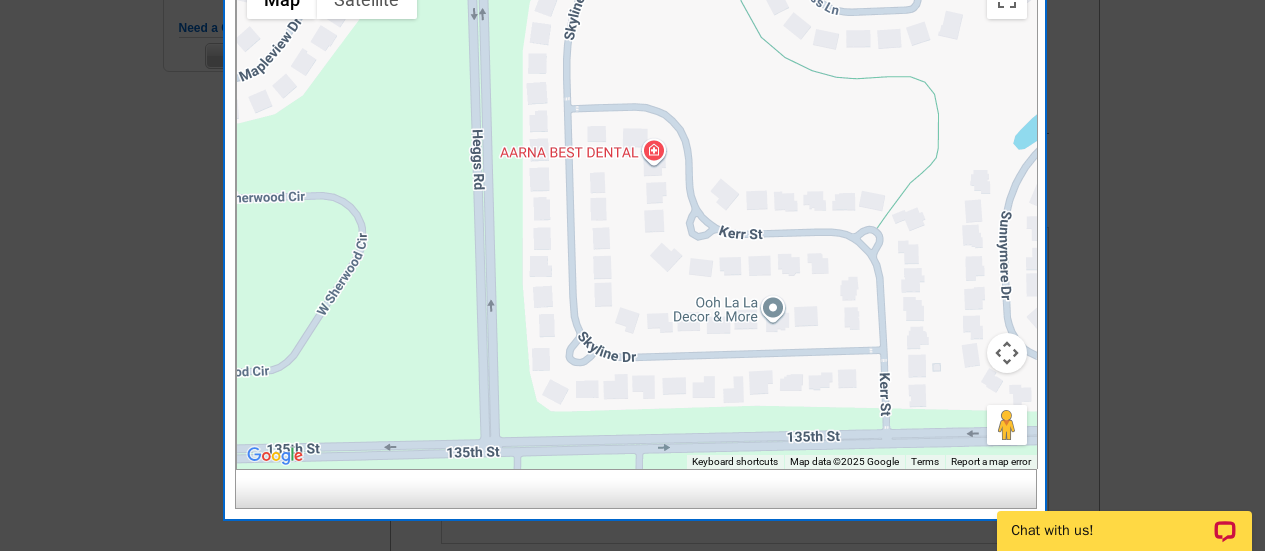 scroll, scrollTop: 613, scrollLeft: 0, axis: vertical 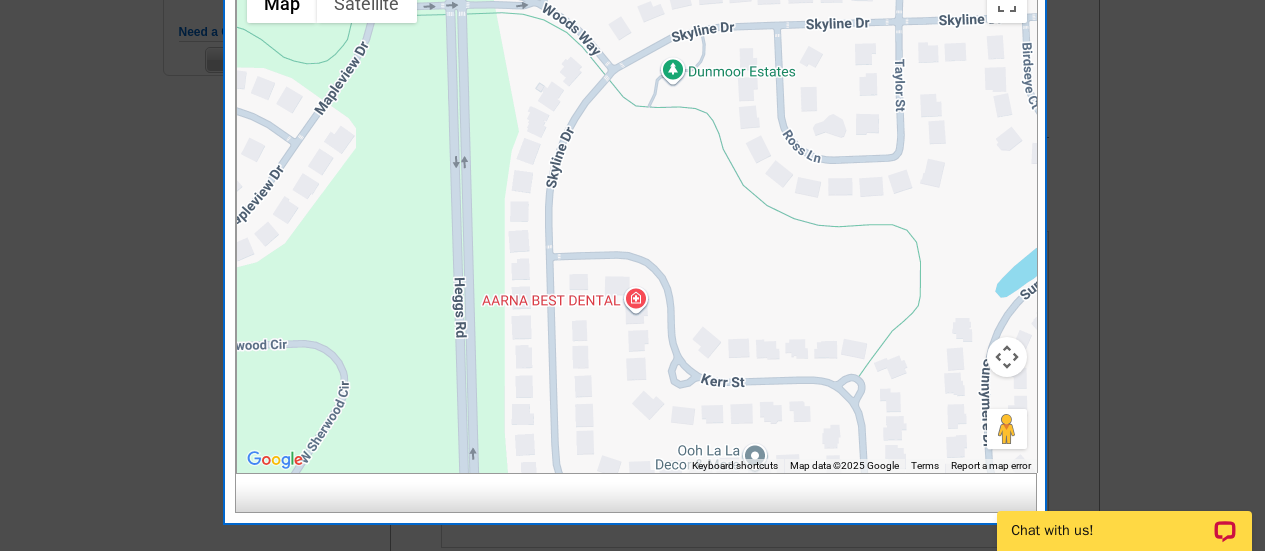 drag, startPoint x: 870, startPoint y: 68, endPoint x: 850, endPoint y: 215, distance: 148.35431 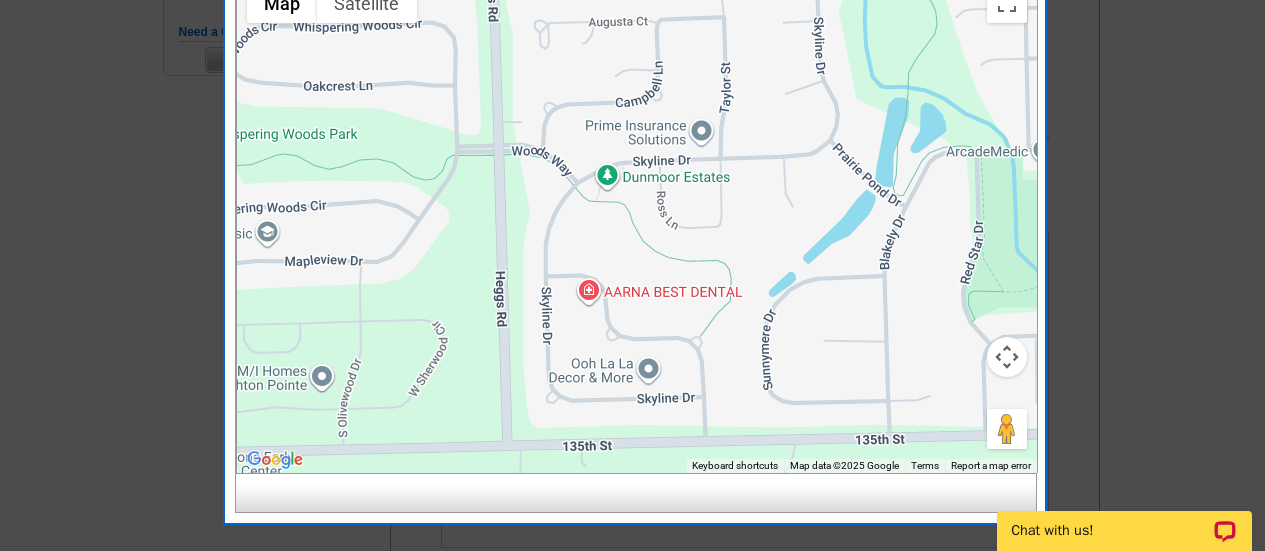 drag, startPoint x: 844, startPoint y: 240, endPoint x: 683, endPoint y: 256, distance: 161.79308 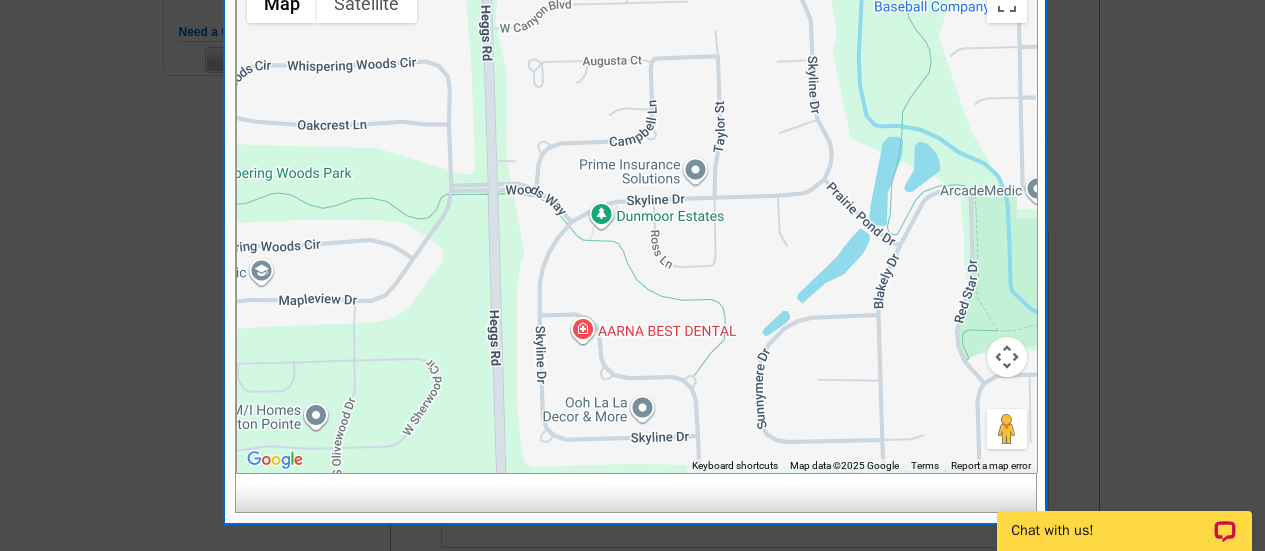 drag, startPoint x: 683, startPoint y: 256, endPoint x: 670, endPoint y: 299, distance: 44.922153 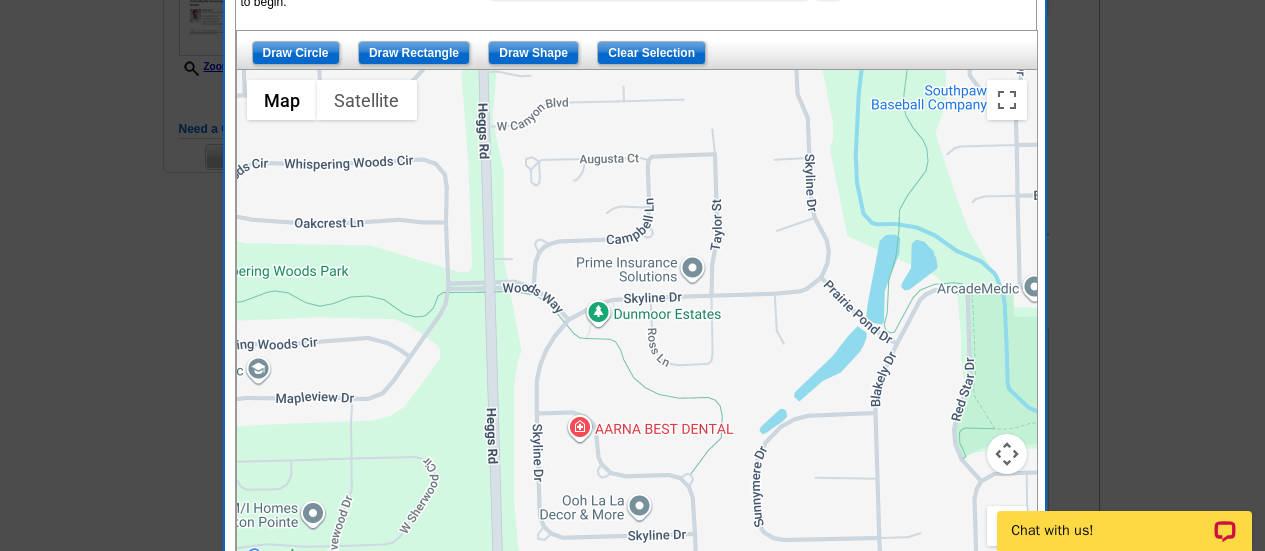 scroll, scrollTop: 520, scrollLeft: 0, axis: vertical 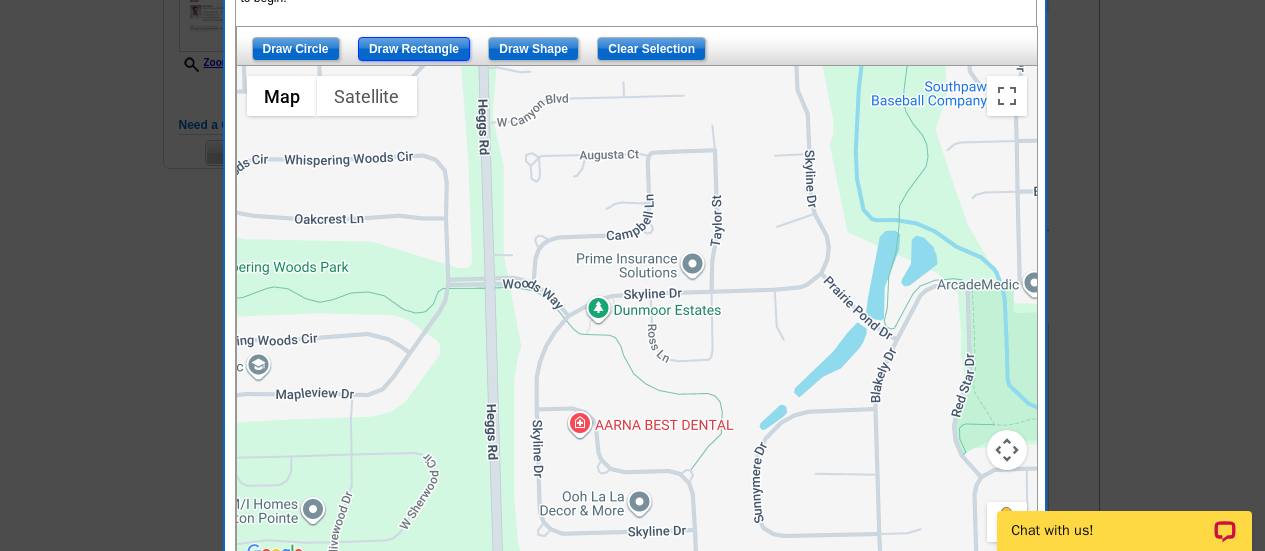 click on "Draw Rectangle" at bounding box center [414, 49] 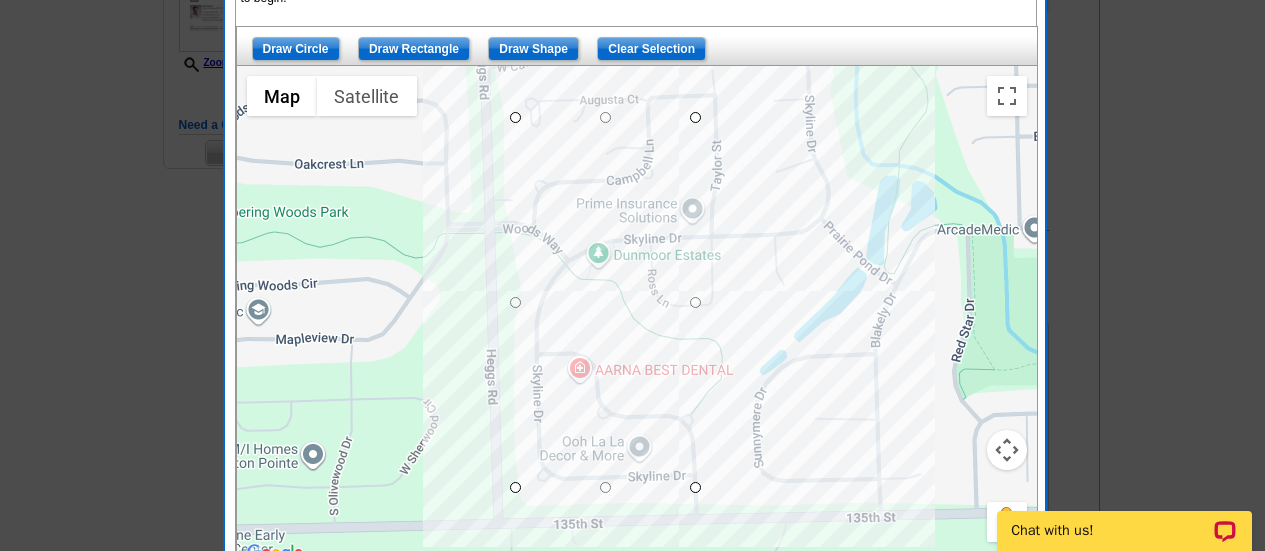 drag, startPoint x: 514, startPoint y: 165, endPoint x: 697, endPoint y: 485, distance: 368.63126 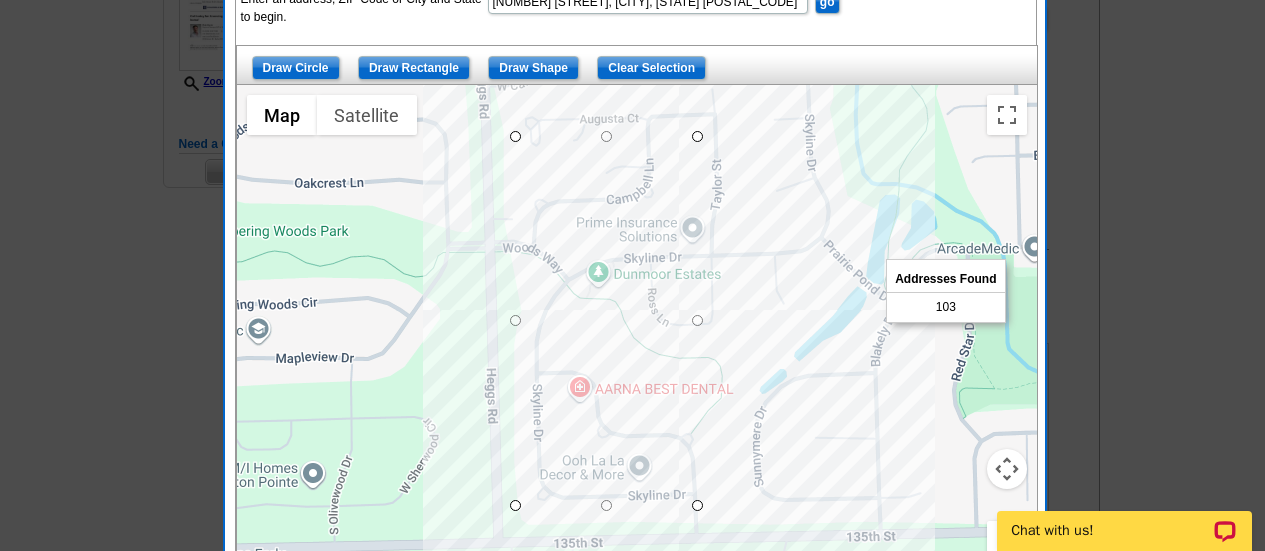 scroll, scrollTop: 494, scrollLeft: 0, axis: vertical 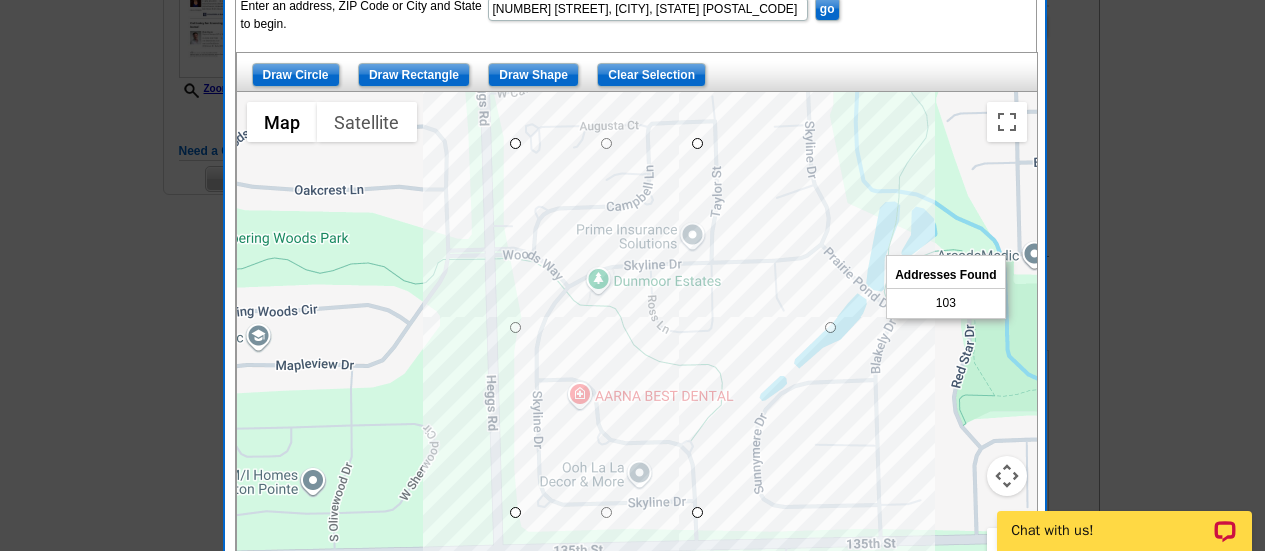 drag, startPoint x: 698, startPoint y: 328, endPoint x: 849, endPoint y: 331, distance: 151.0298 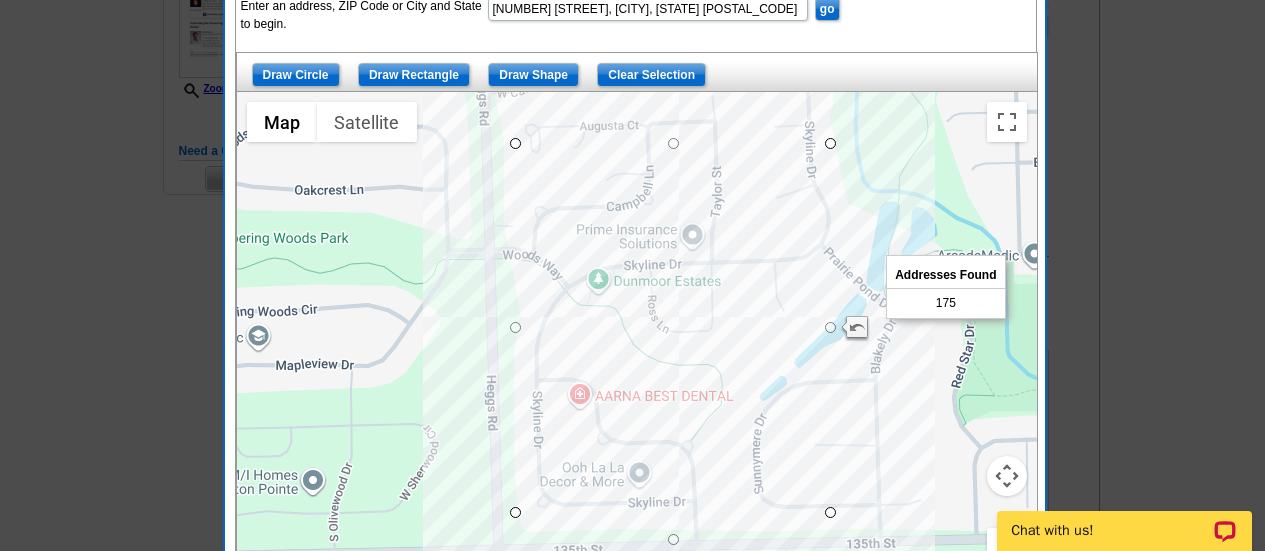 drag, startPoint x: 674, startPoint y: 513, endPoint x: 674, endPoint y: 542, distance: 29 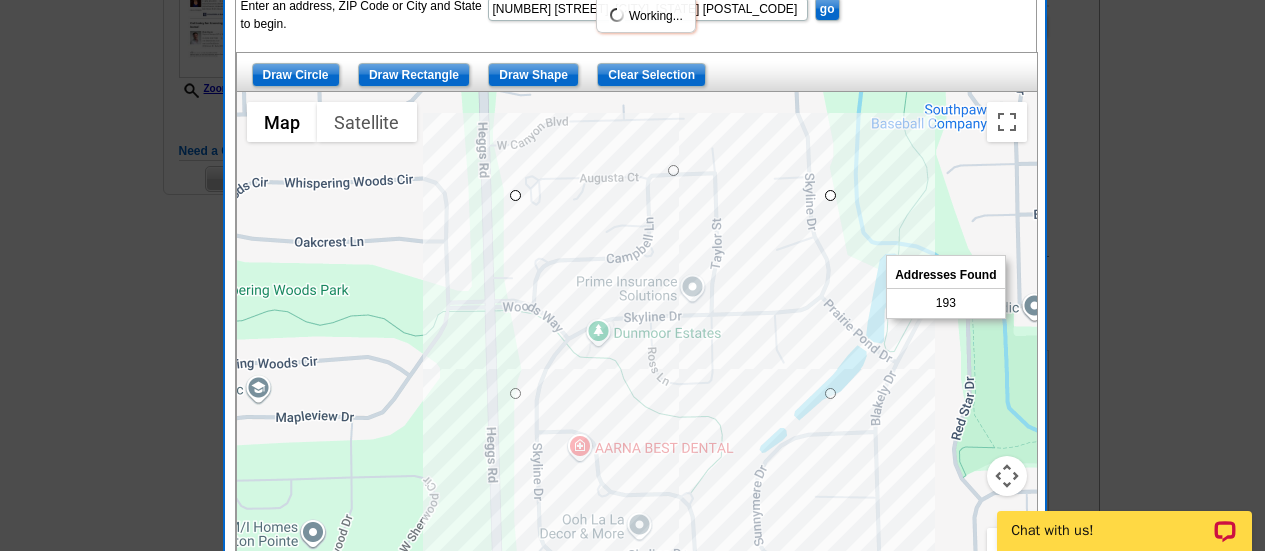 drag, startPoint x: 672, startPoint y: 145, endPoint x: 676, endPoint y: 167, distance: 22.36068 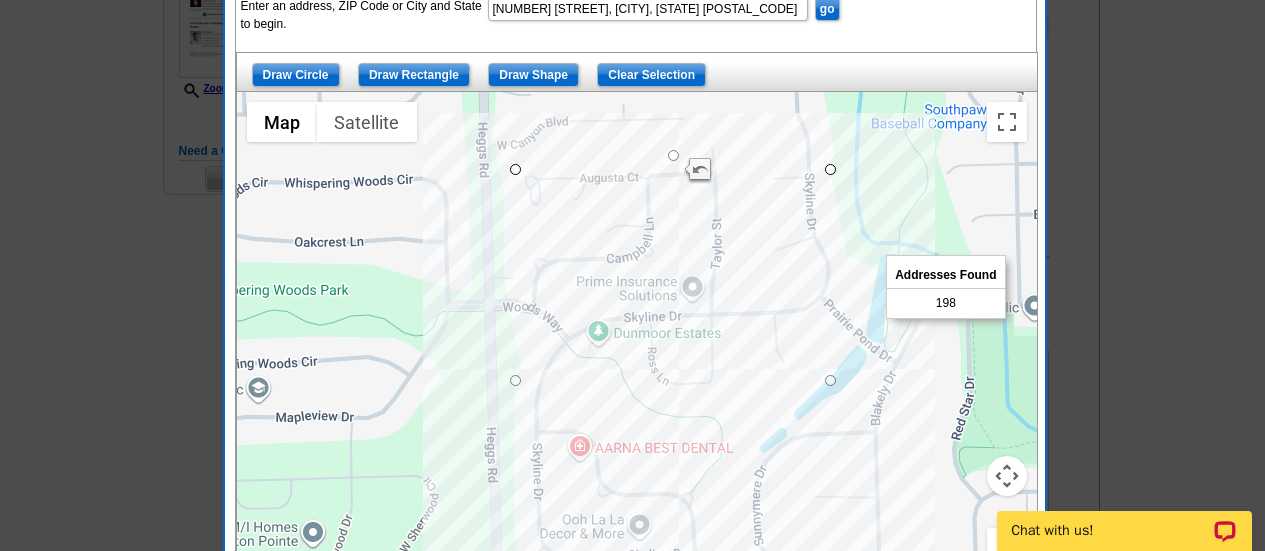 drag, startPoint x: 673, startPoint y: 168, endPoint x: 678, endPoint y: 152, distance: 16.763054 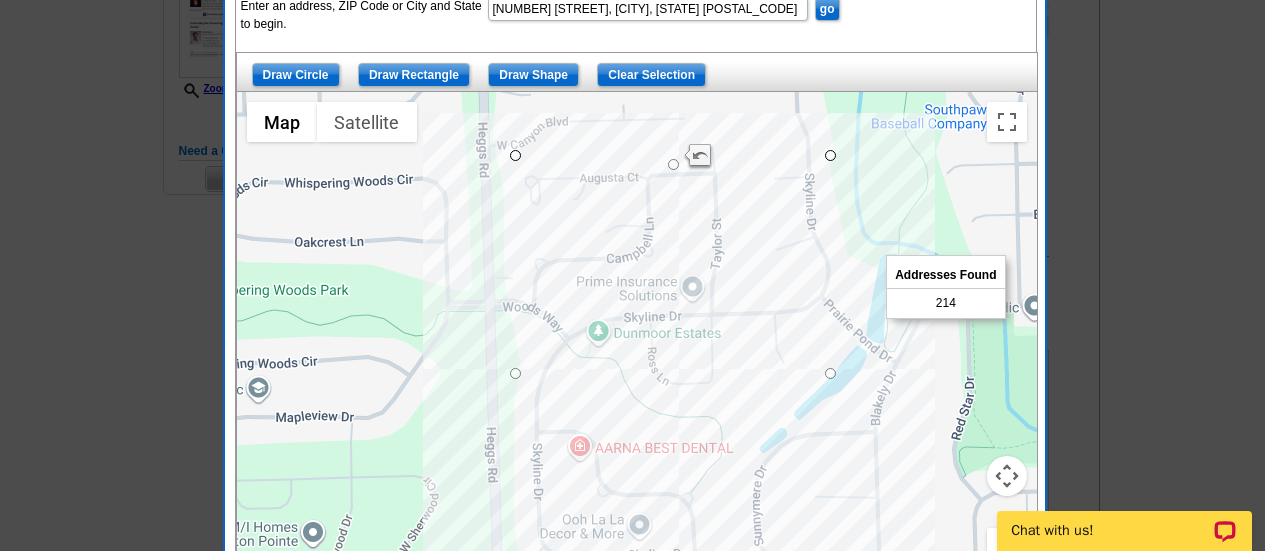drag, startPoint x: 678, startPoint y: 155, endPoint x: 678, endPoint y: 166, distance: 11 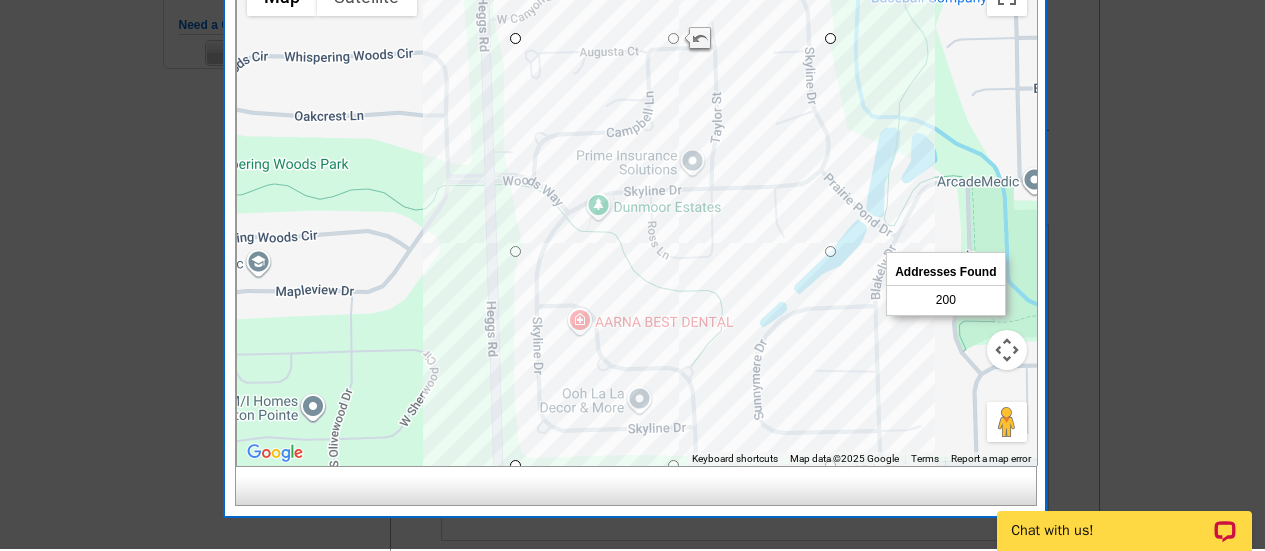 scroll, scrollTop: 615, scrollLeft: 0, axis: vertical 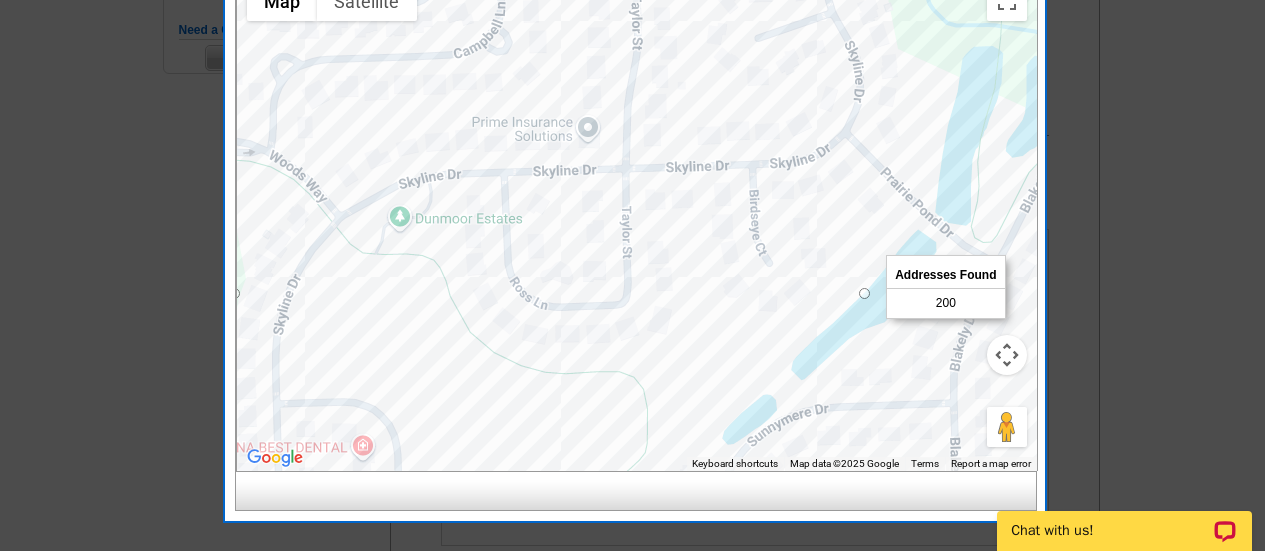 drag, startPoint x: 843, startPoint y: 96, endPoint x: 923, endPoint y: -6, distance: 129.63025 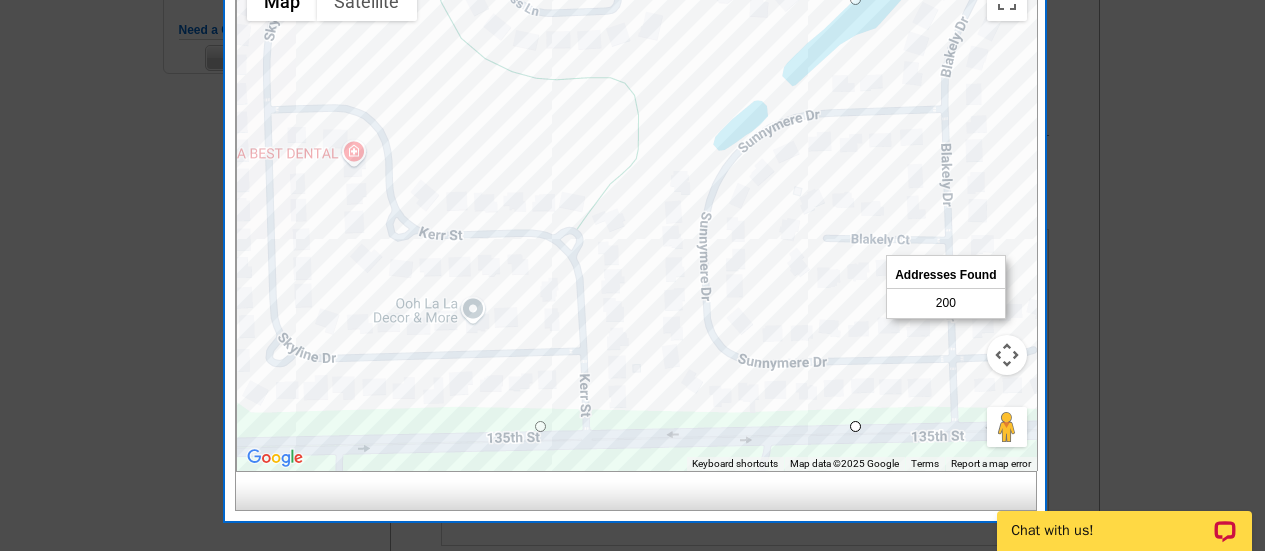 drag, startPoint x: 883, startPoint y: 222, endPoint x: 902, endPoint y: 8, distance: 214.8418 